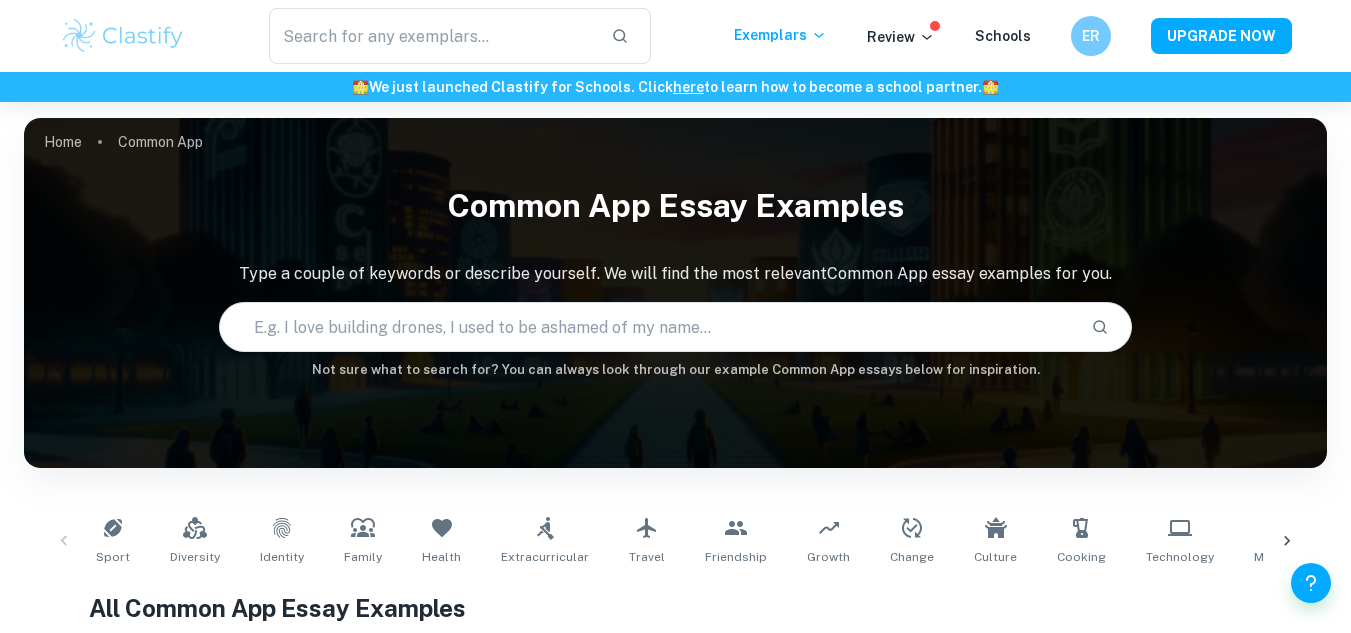 scroll, scrollTop: 0, scrollLeft: 0, axis: both 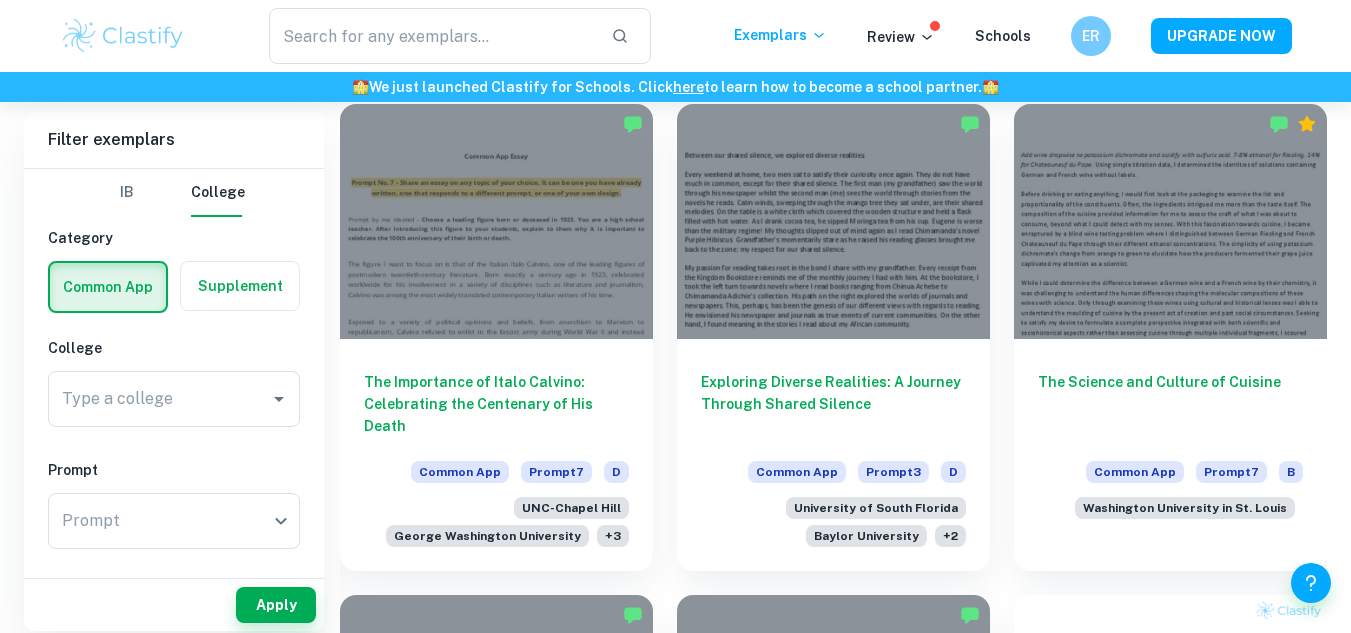 click on "IB" at bounding box center [127, 193] 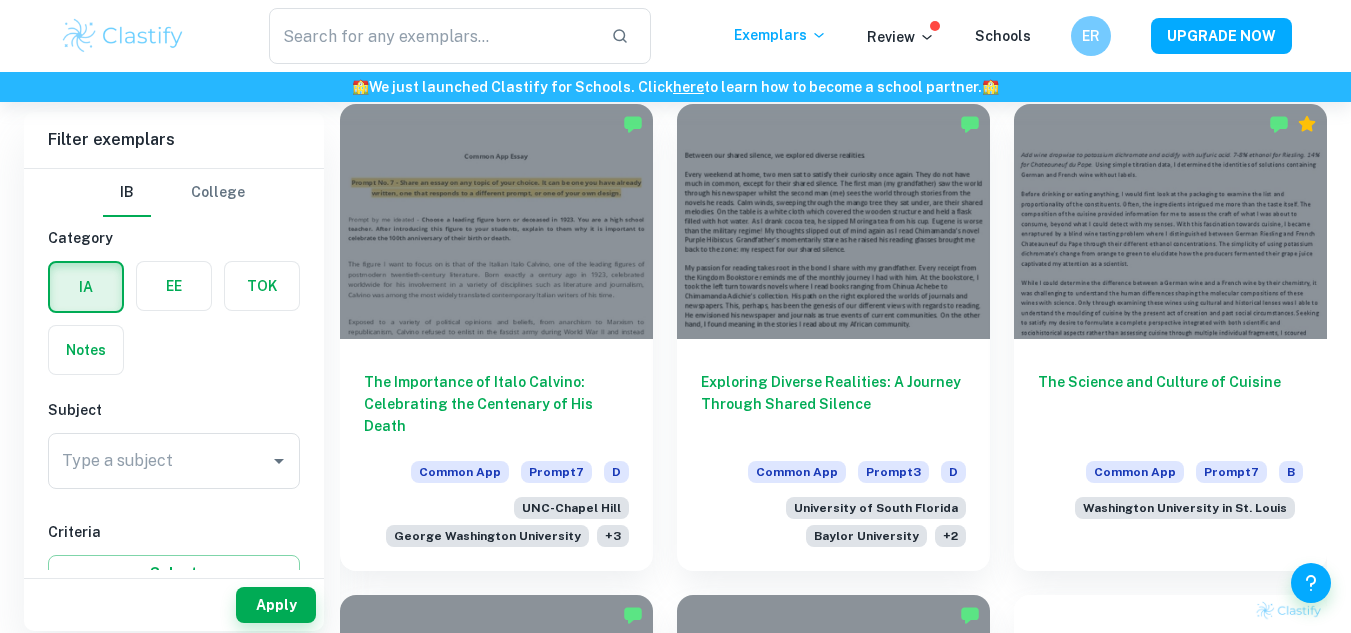 click at bounding box center (262, 286) 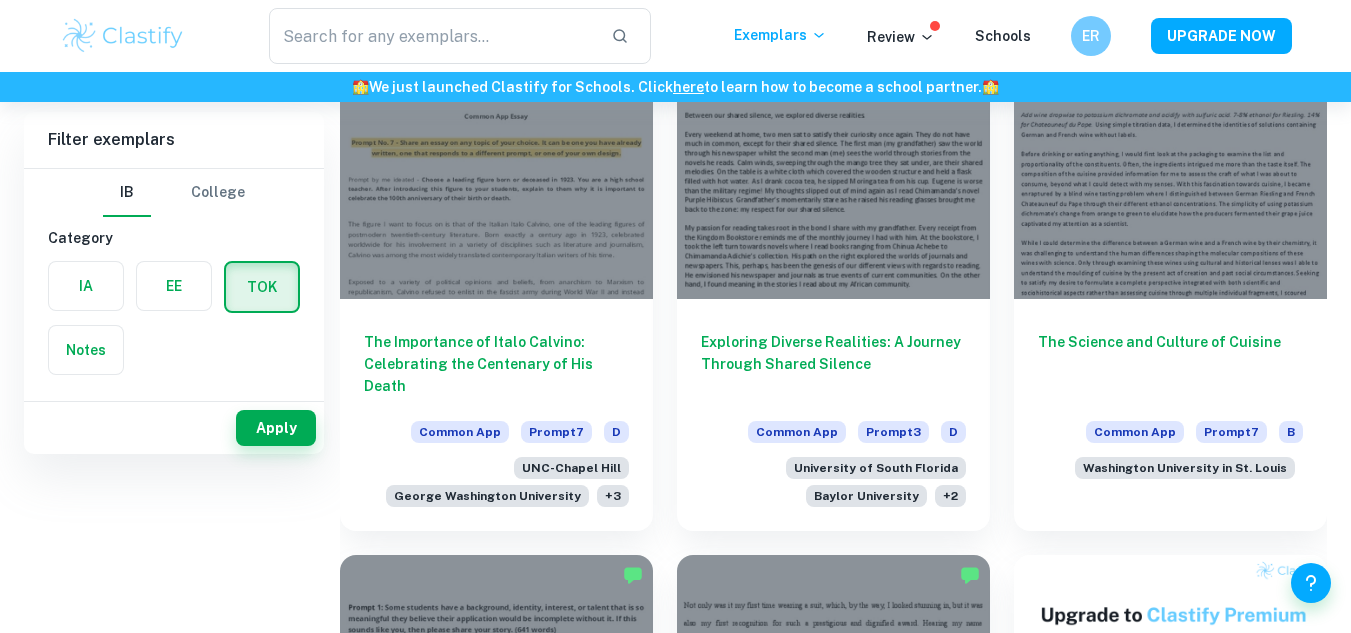 scroll, scrollTop: 407, scrollLeft: 0, axis: vertical 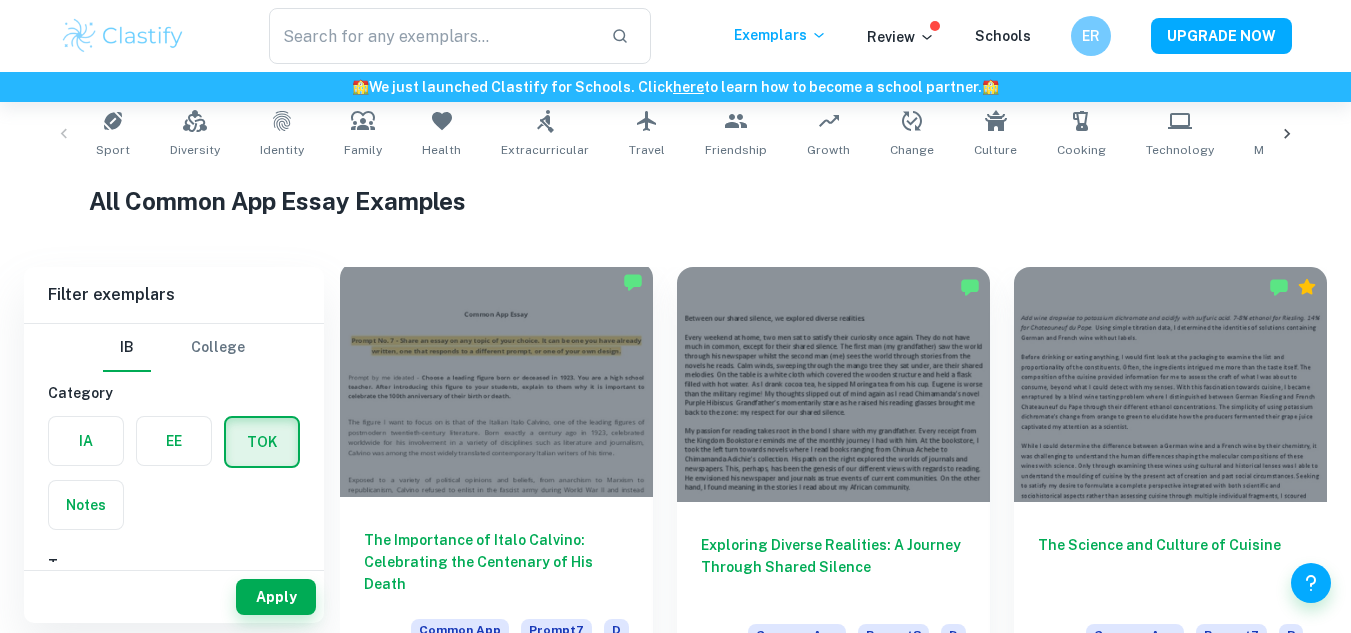 click at bounding box center [496, 379] 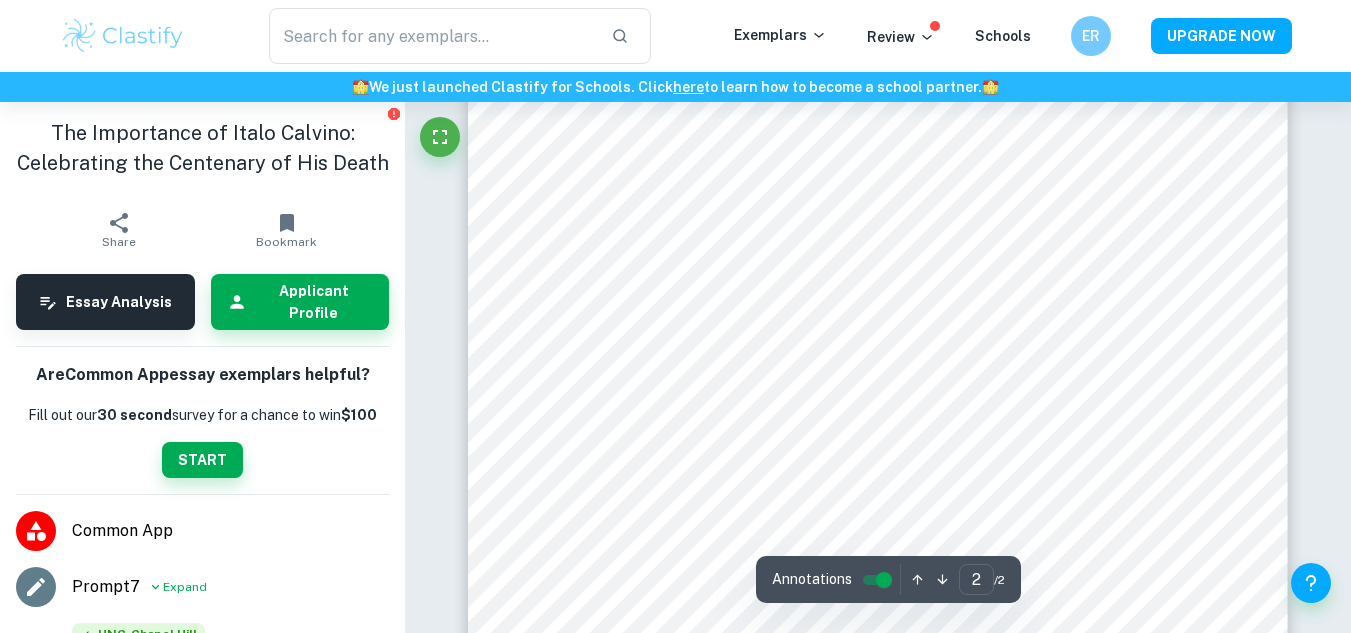 scroll, scrollTop: 1760, scrollLeft: 0, axis: vertical 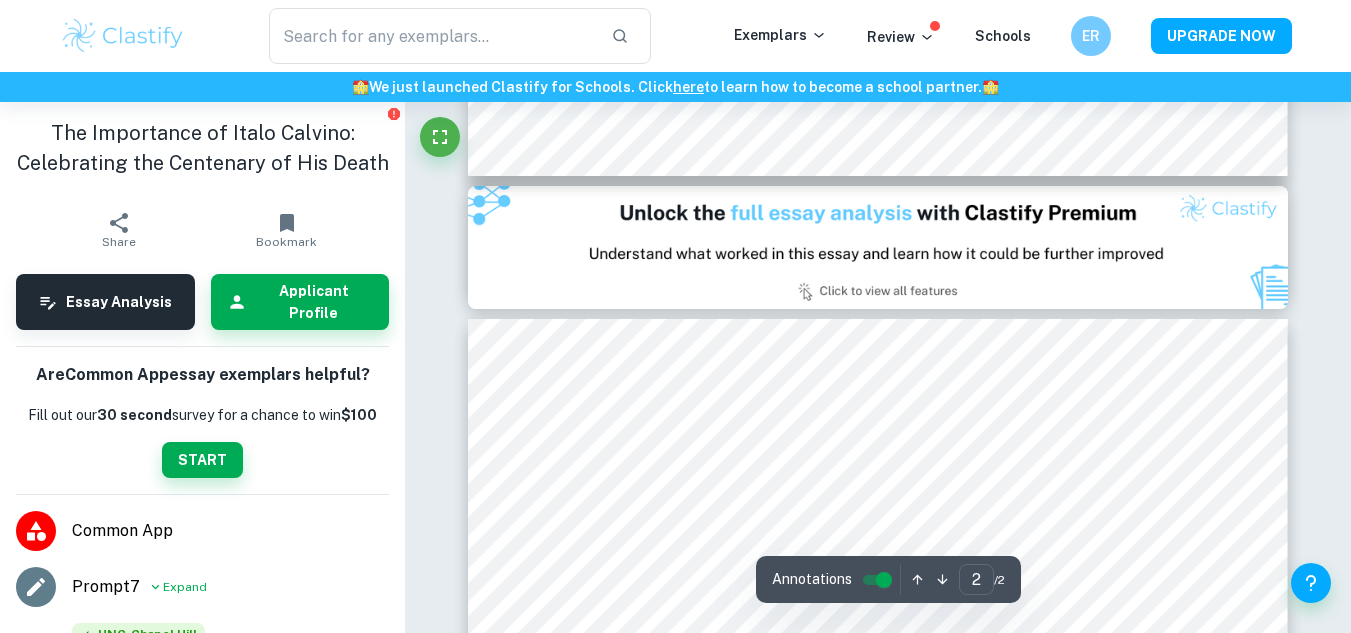 type on "1" 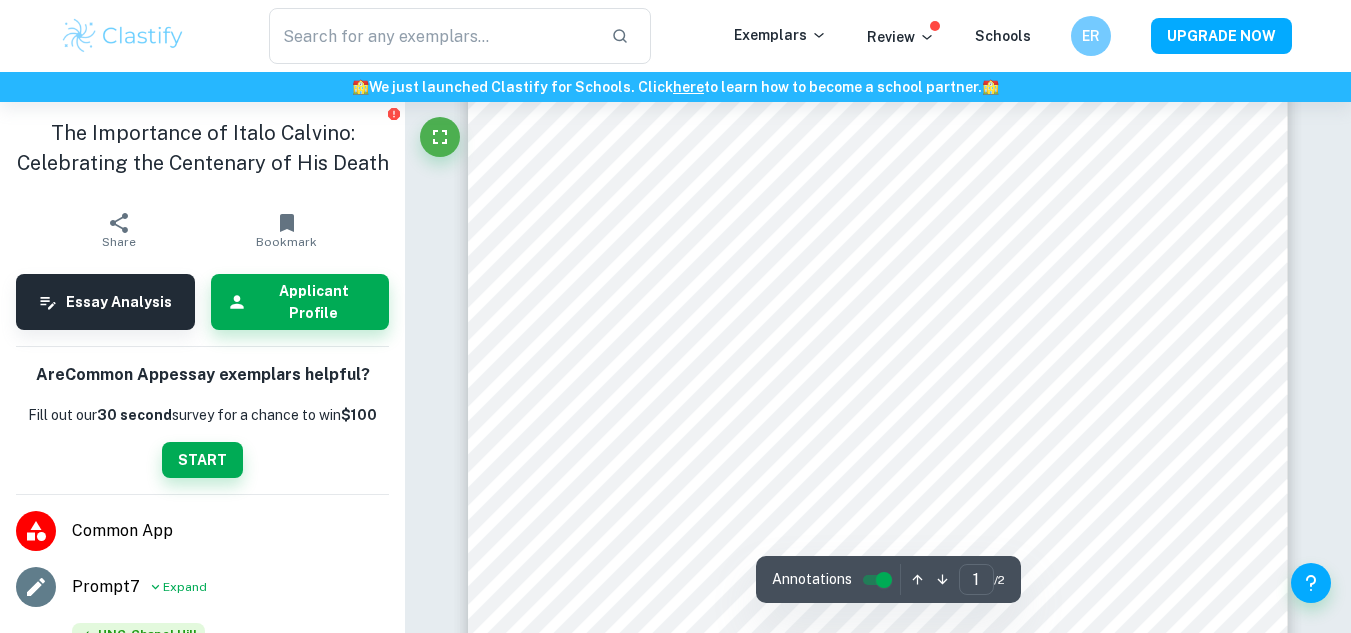scroll, scrollTop: 238, scrollLeft: 0, axis: vertical 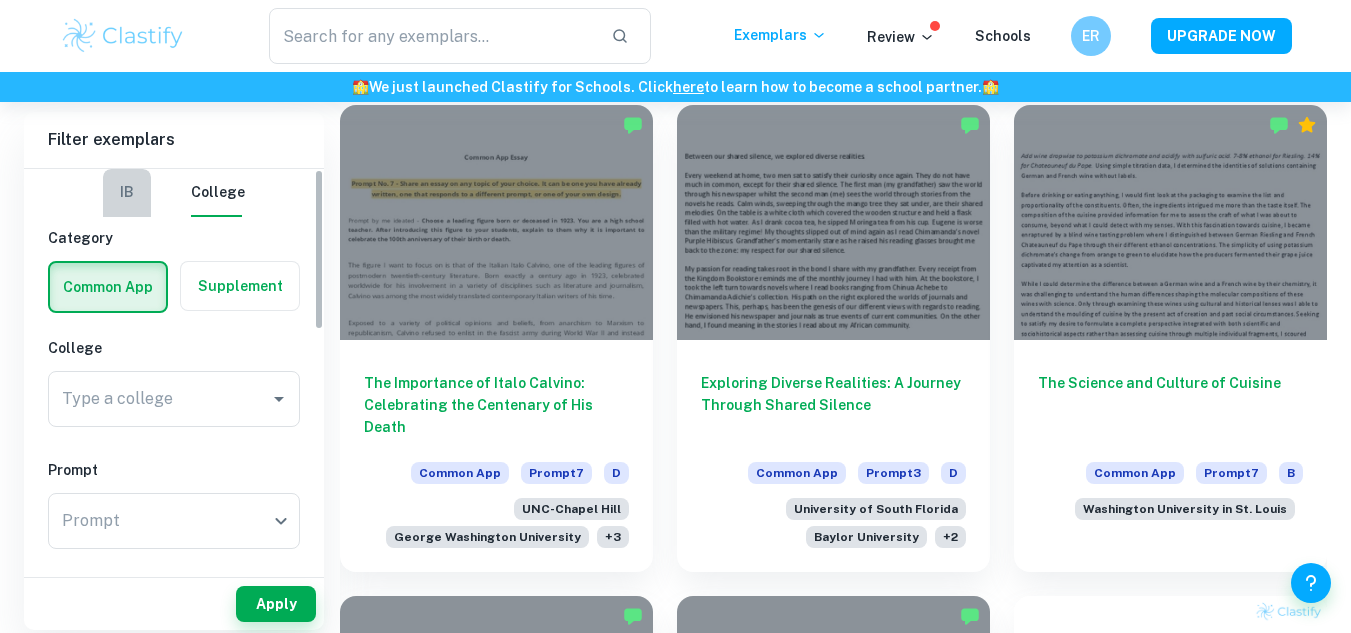 click on "IB" at bounding box center [127, 193] 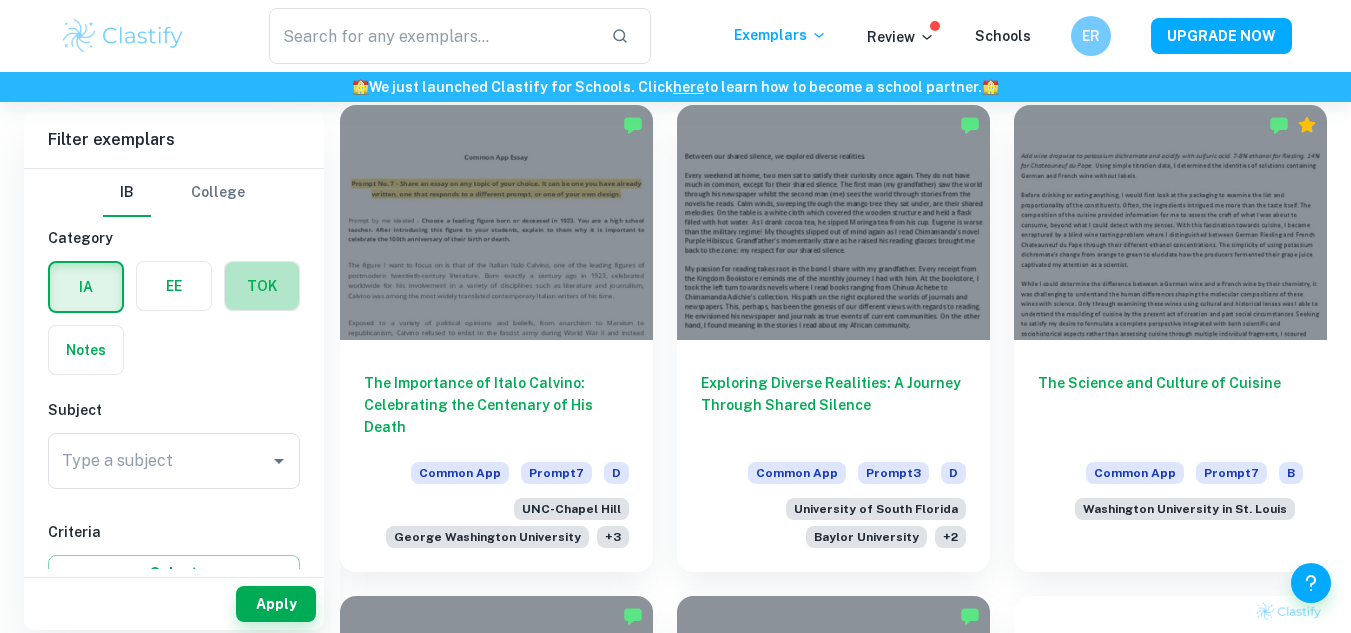 click at bounding box center (262, 286) 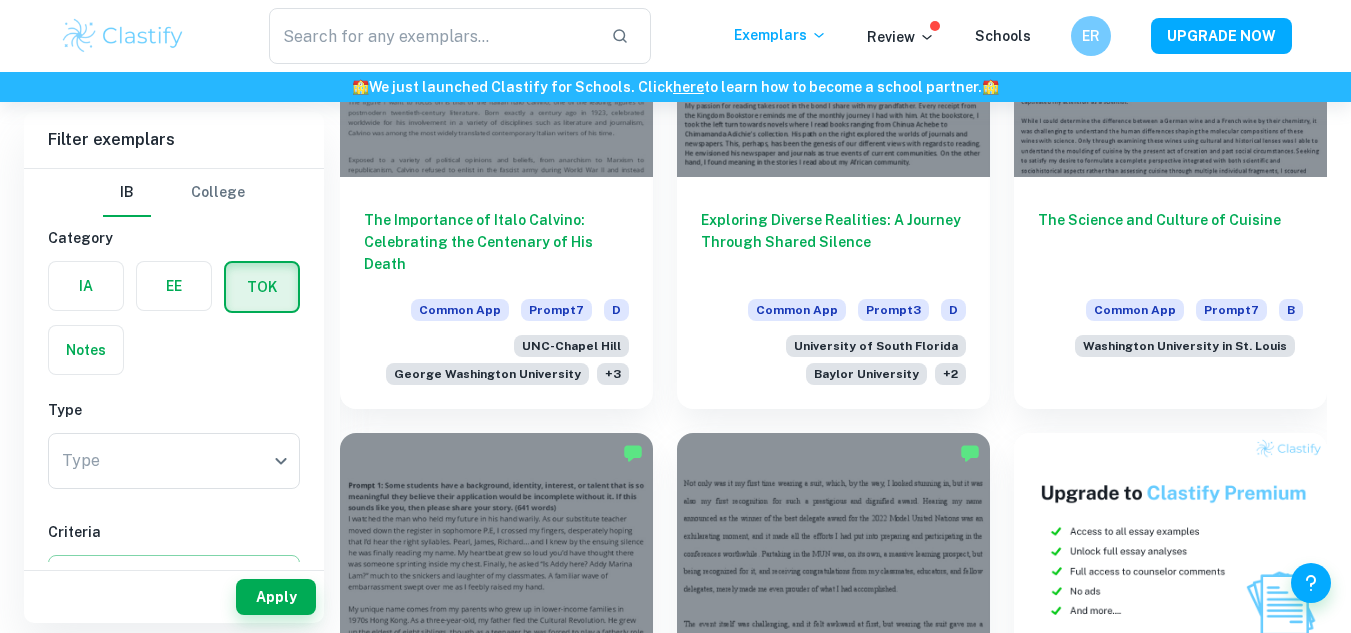 scroll, scrollTop: 800, scrollLeft: 0, axis: vertical 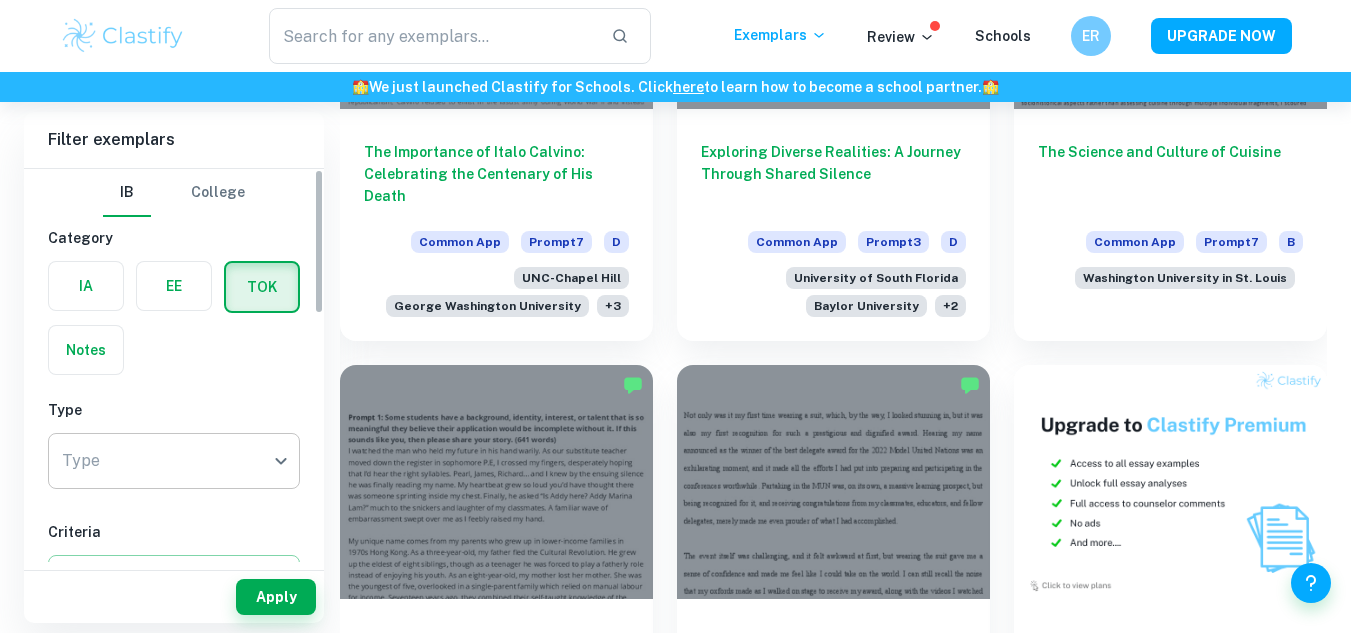 click on "We value your privacy We use cookies to enhance your browsing experience, serve personalised ads or content, and analyse our traffic. By clicking "Accept All", you consent to our use of cookies.   Cookie Policy Customise   Reject All   Accept All   Customise Consent Preferences   We use cookies to help you navigate efficiently and perform certain functions. You will find detailed information about all cookies under each consent category below. The cookies that are categorised as "Necessary" are stored on your browser as they are essential for enabling the basic functionalities of the site. ...  Show more For more information on how Google's third-party cookies operate and handle your data, see:   Google Privacy Policy Necessary Always Active Necessary cookies are required to enable the basic features of this site, such as providing secure log-in or adjusting your consent preferences. These cookies do not store any personally identifiable data. Functional Analytics Performance Advertisement Uncategorised" at bounding box center (675, -382) 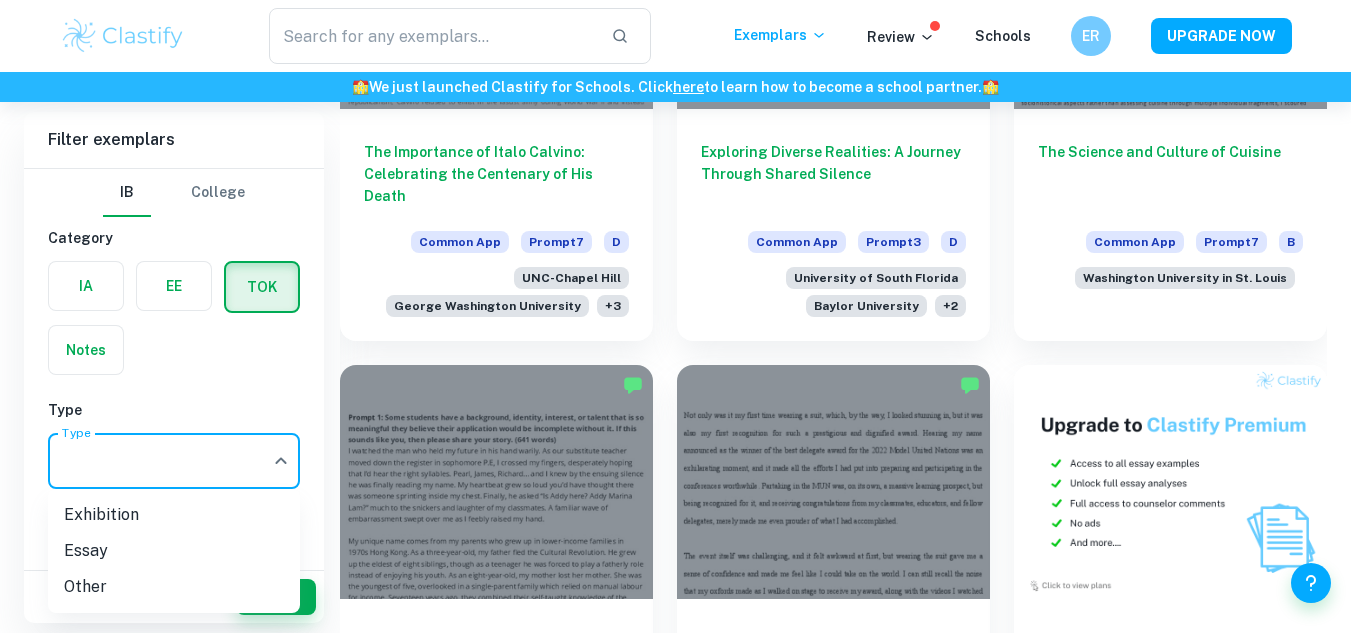click at bounding box center (675, 316) 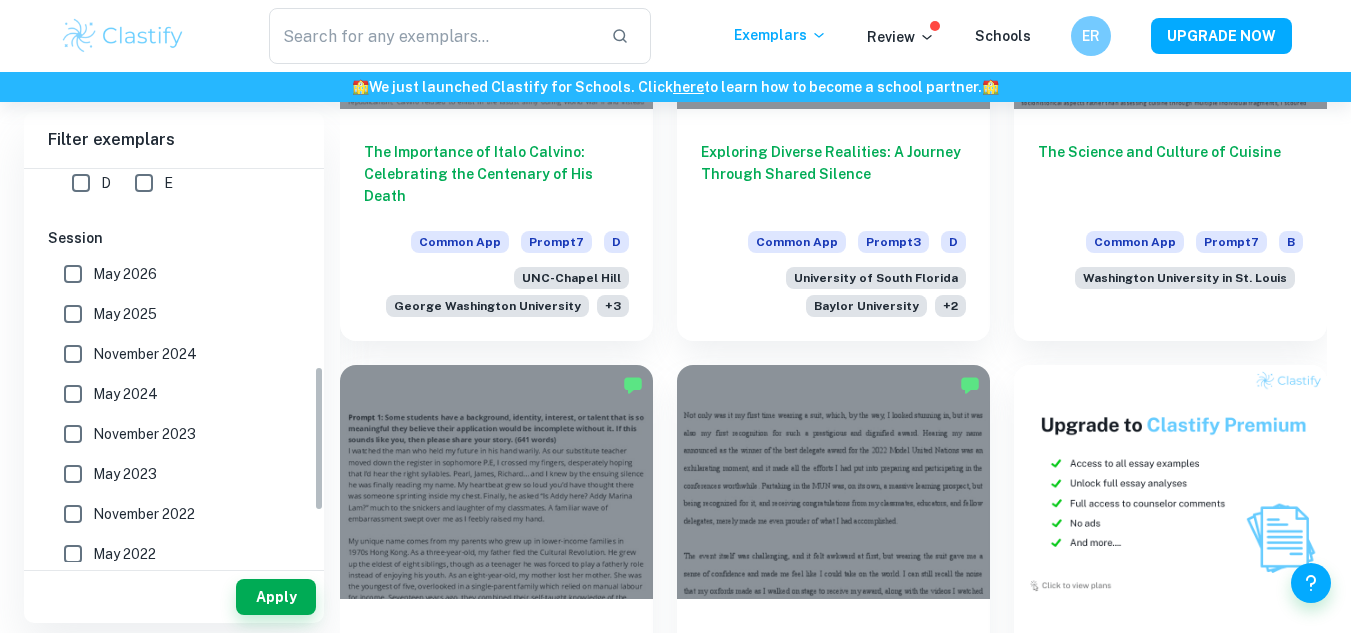 drag, startPoint x: 320, startPoint y: 278, endPoint x: 317, endPoint y: 478, distance: 200.02249 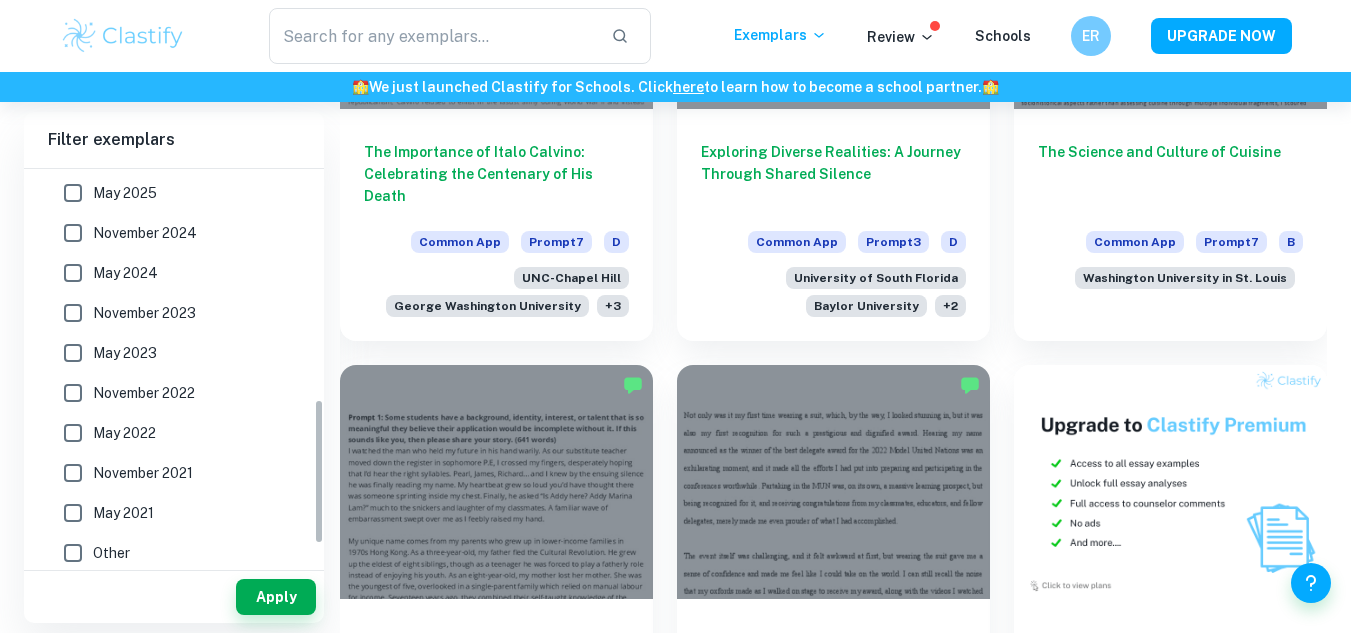 scroll, scrollTop: 667, scrollLeft: 0, axis: vertical 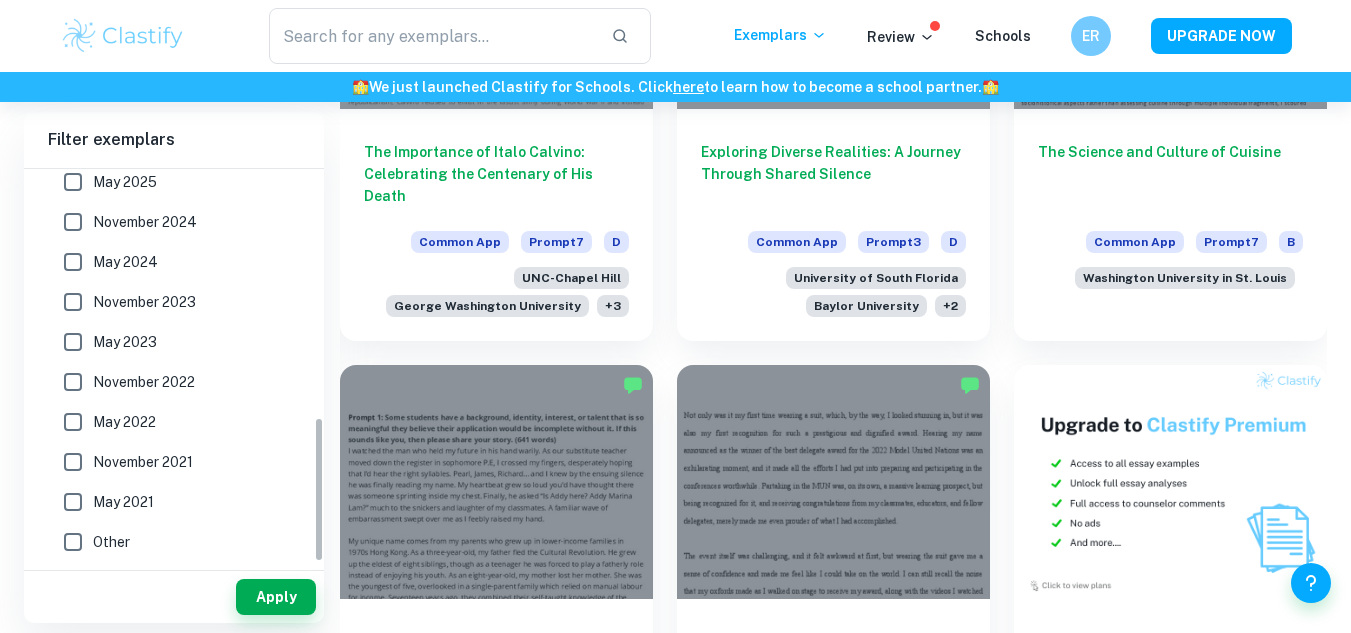 drag, startPoint x: 315, startPoint y: 481, endPoint x: 320, endPoint y: 568, distance: 87.14356 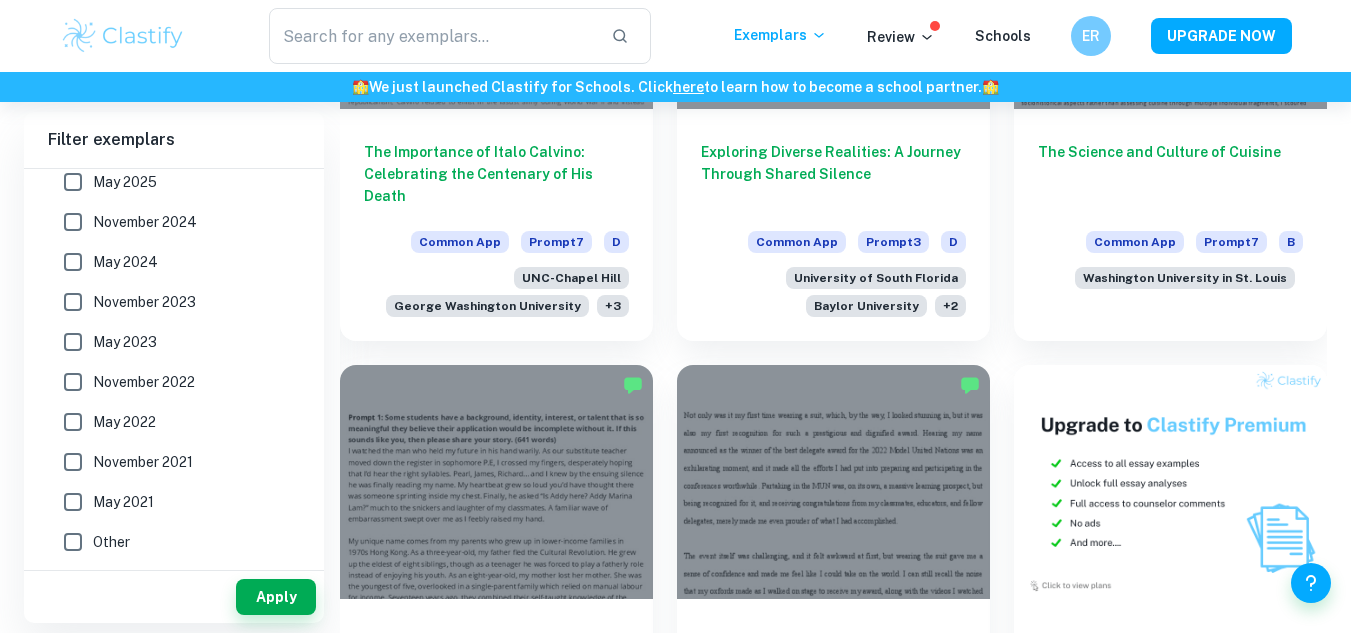 click on "May 2025" at bounding box center [73, 182] 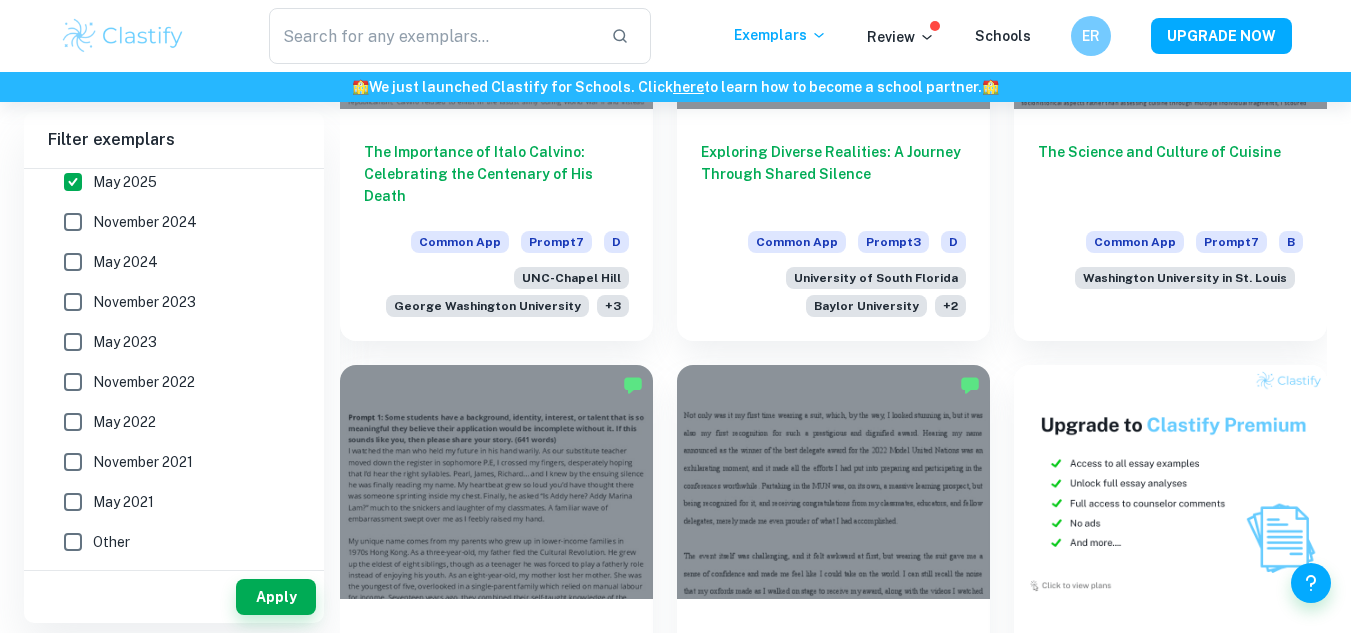 click on "November 2024" at bounding box center (73, 222) 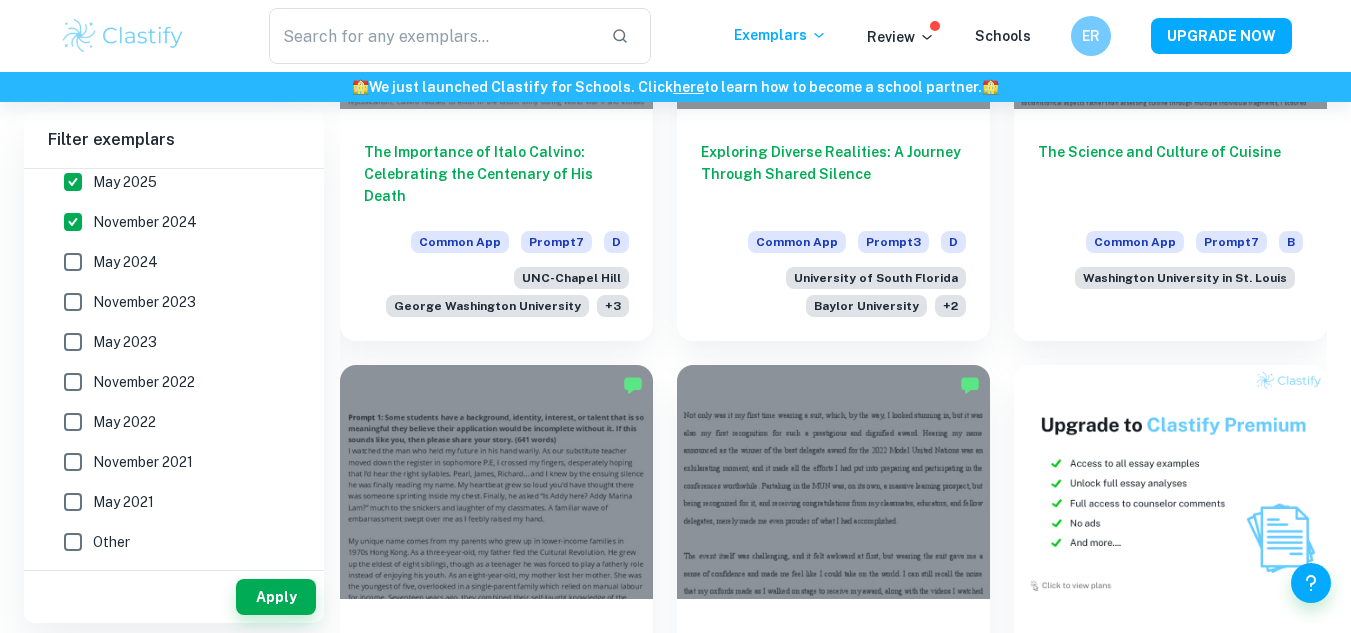 click on "May 2024" at bounding box center (73, 262) 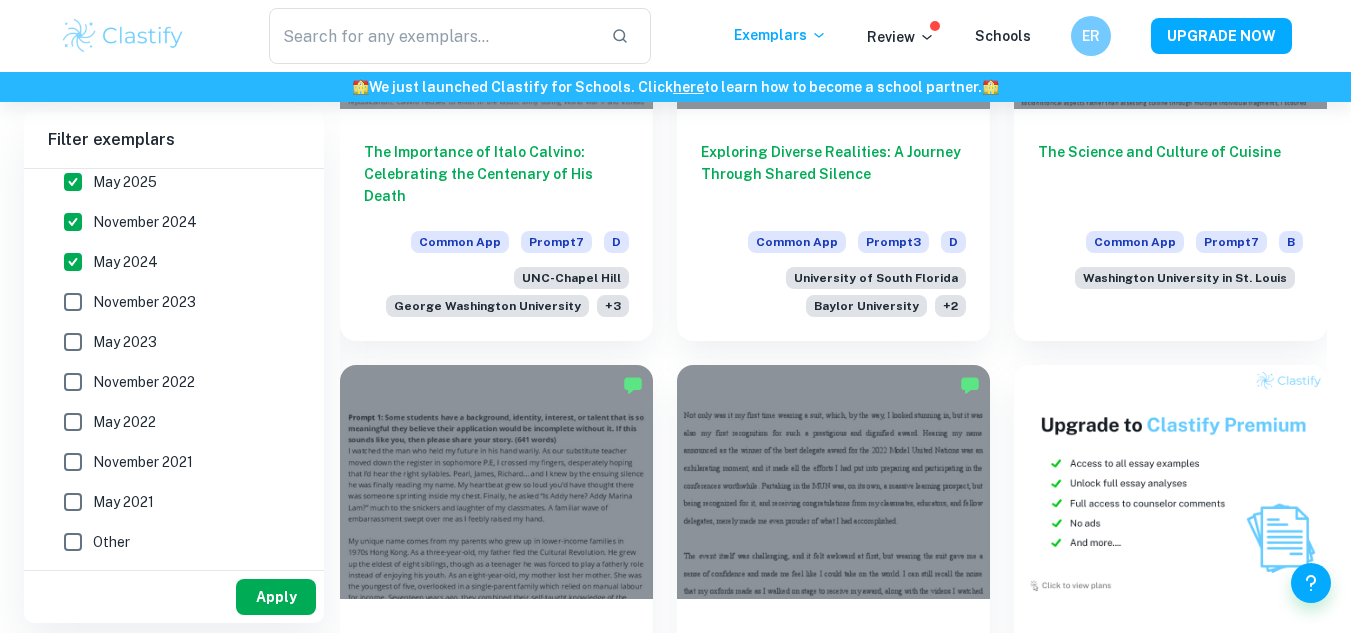click on "Apply" at bounding box center [276, 597] 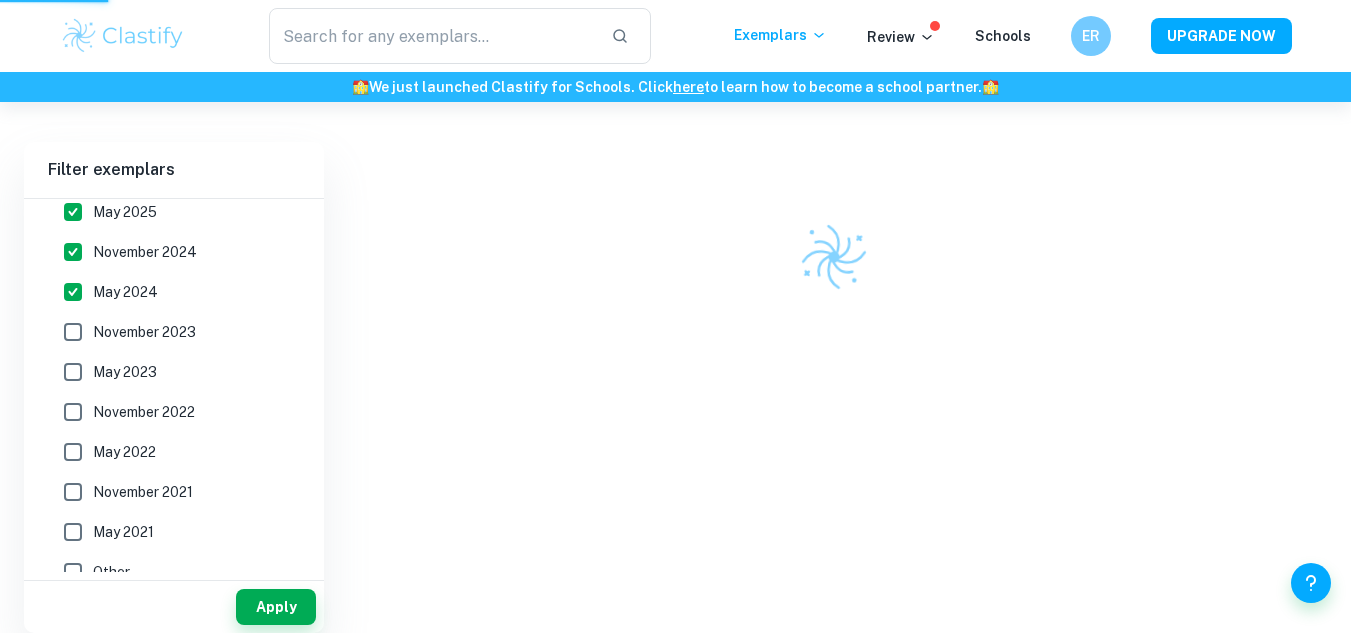 scroll, scrollTop: 522, scrollLeft: 0, axis: vertical 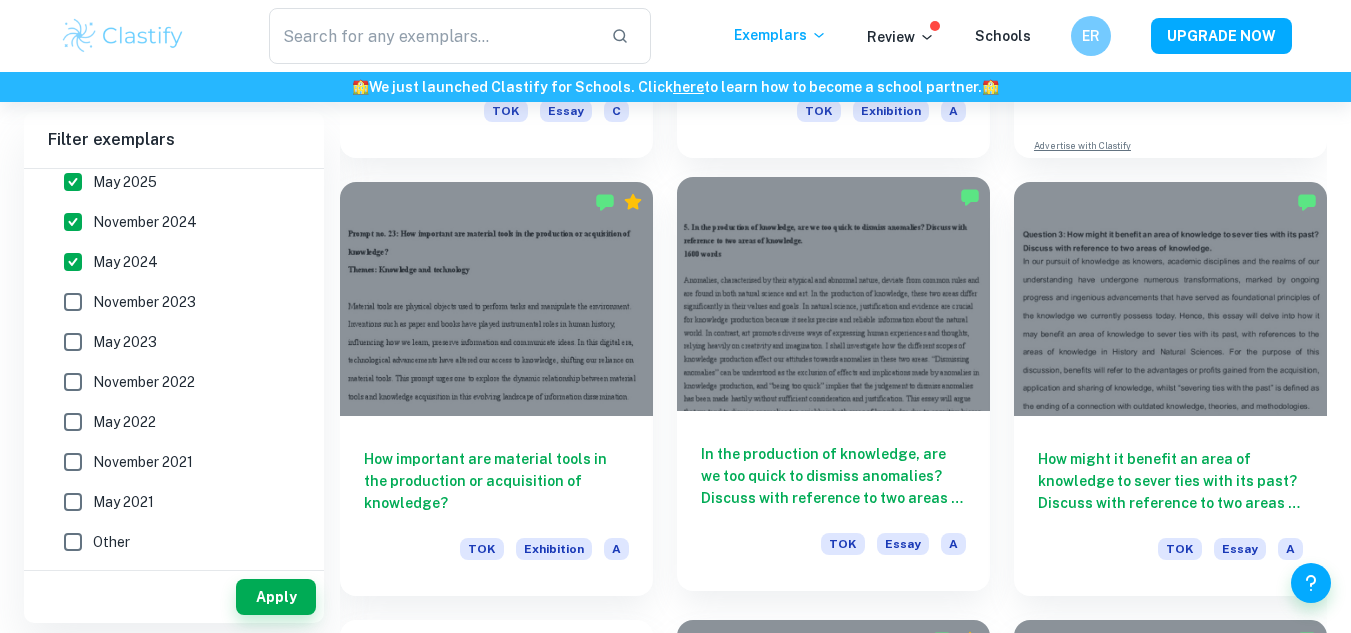 click at bounding box center [833, 294] 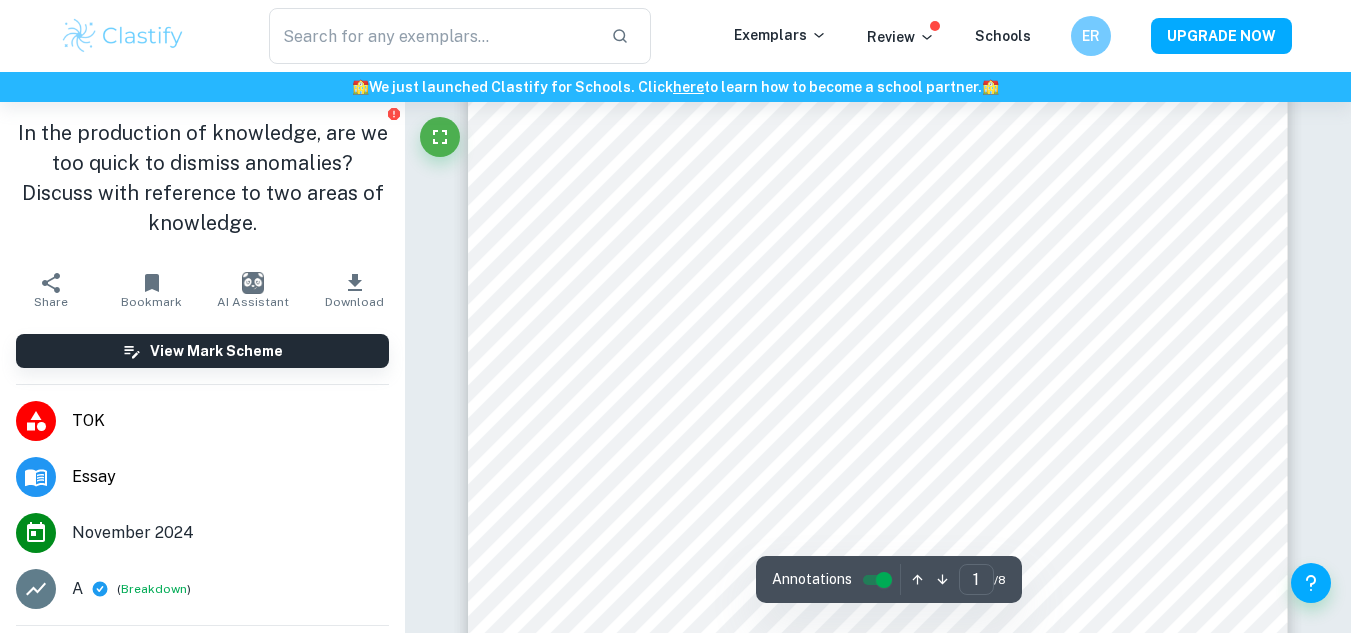 scroll, scrollTop: 555, scrollLeft: 0, axis: vertical 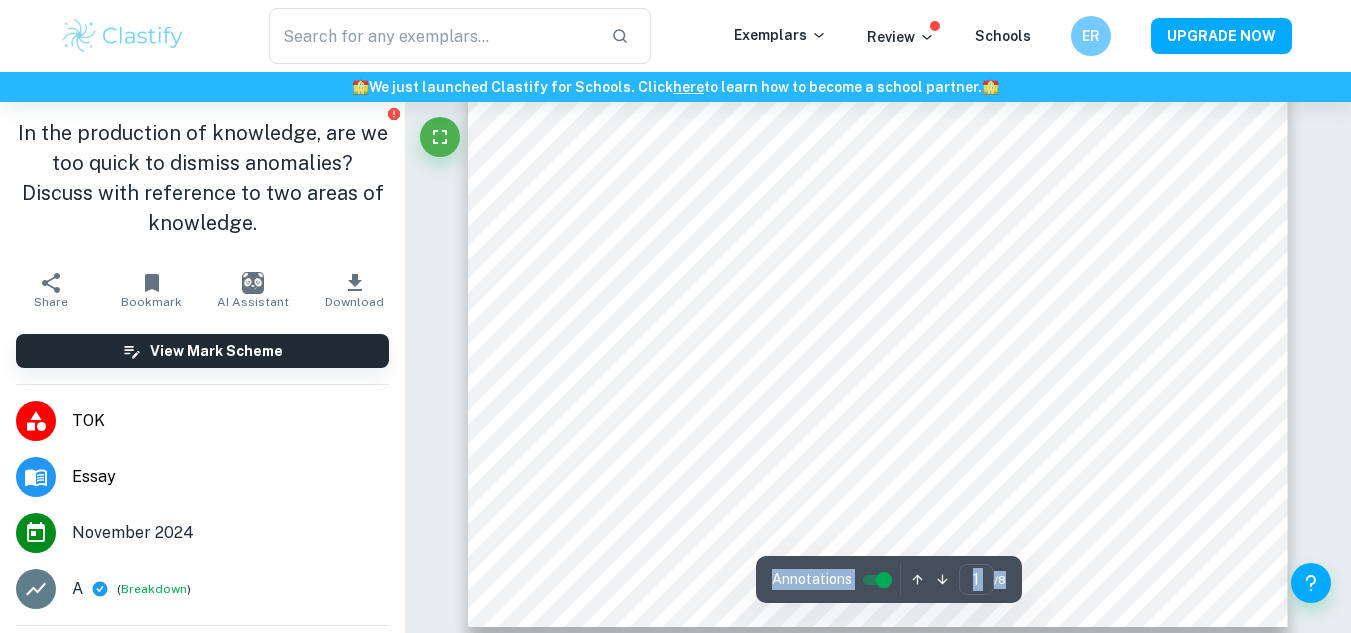 click on "Correct Criterion A The chosen title is made clear and apparent in the submission by student Comment The student presents the title, "In the production of knowledge, are we too quick to dismiss anomalies? Discuss with reference to two areas of knowledge," at the beginning of the TOK essay. Written by Milena Ask Clai Correct Criterion A The essay’s focus is sustained on the title chosen and does not include digression or irrelevant information Comment The student maintains focus on the title throughout the TOK essay, discussing anomalies in natural science and art without introducing irrelevant information. Each section relates back to the central argument, such as the exploration of quasicrystals and aquagenic urticaria in science and the analysis of Yi Sang's poetry in art. The structure supports the thesis, ensuring that all points are relevant to the discussion of how anomalies are treated within each area of knowledge. Written by Milena Ask Clai Correct Criterion A Comment Written by Milena Ask Clai" at bounding box center [878, 3908] 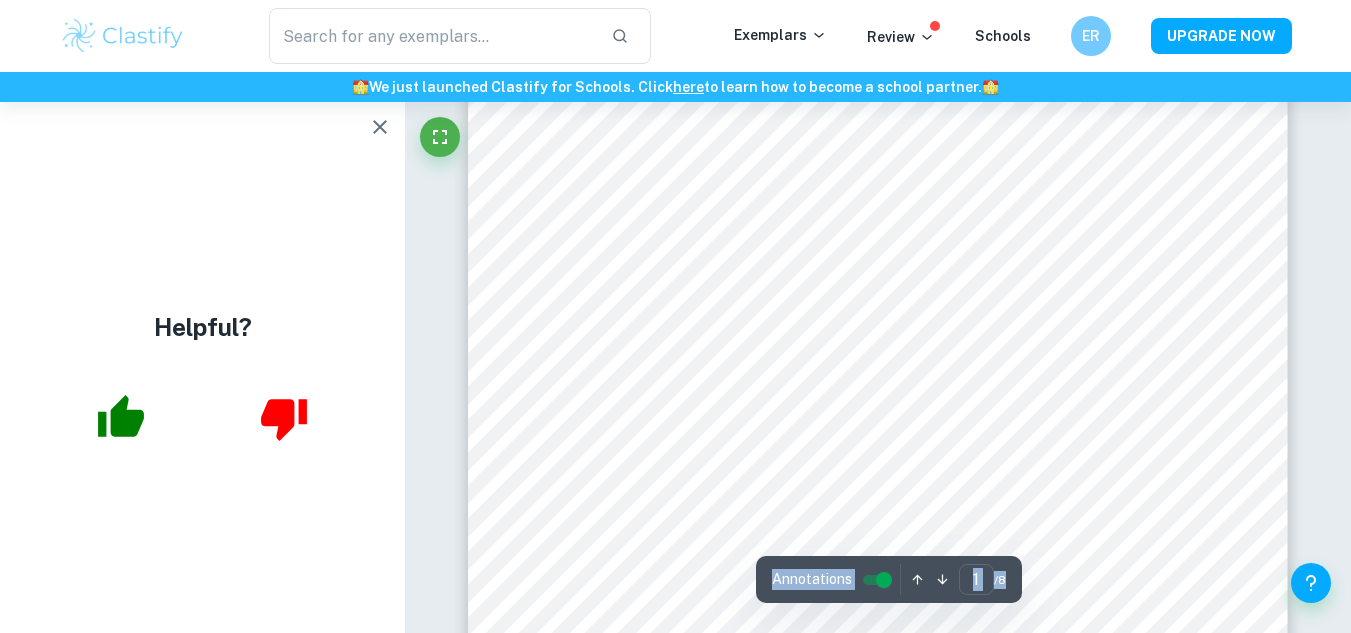 scroll, scrollTop: 180, scrollLeft: 0, axis: vertical 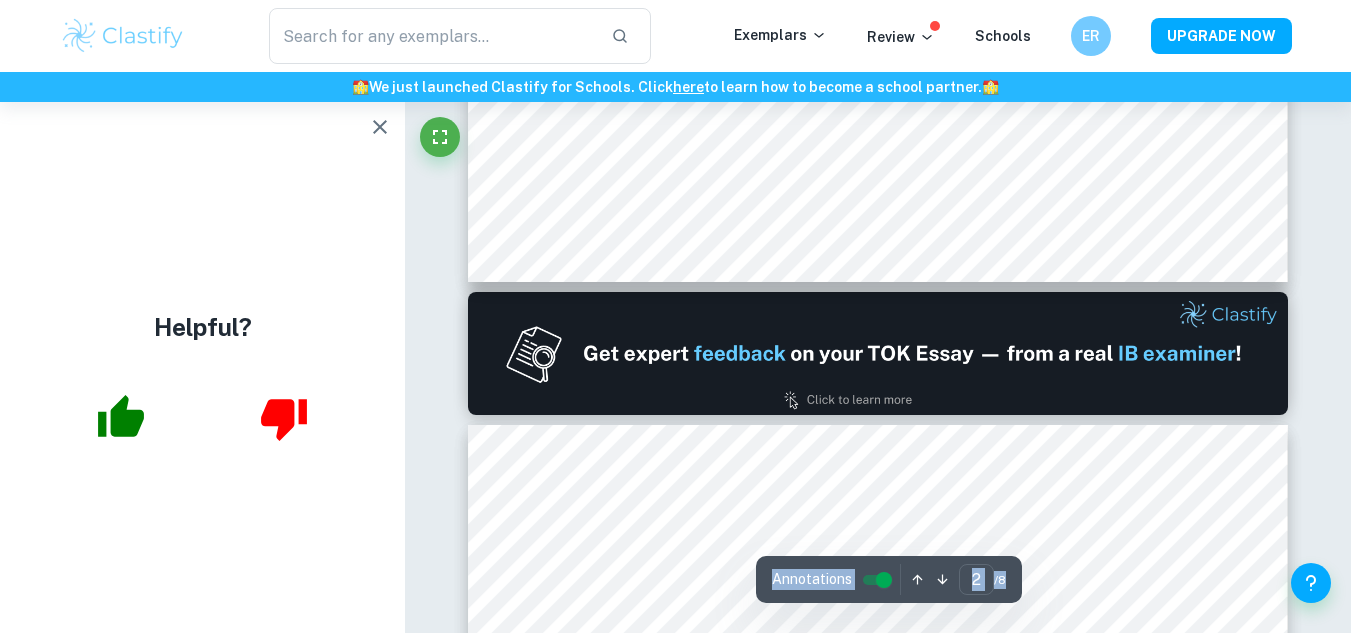 type on "1" 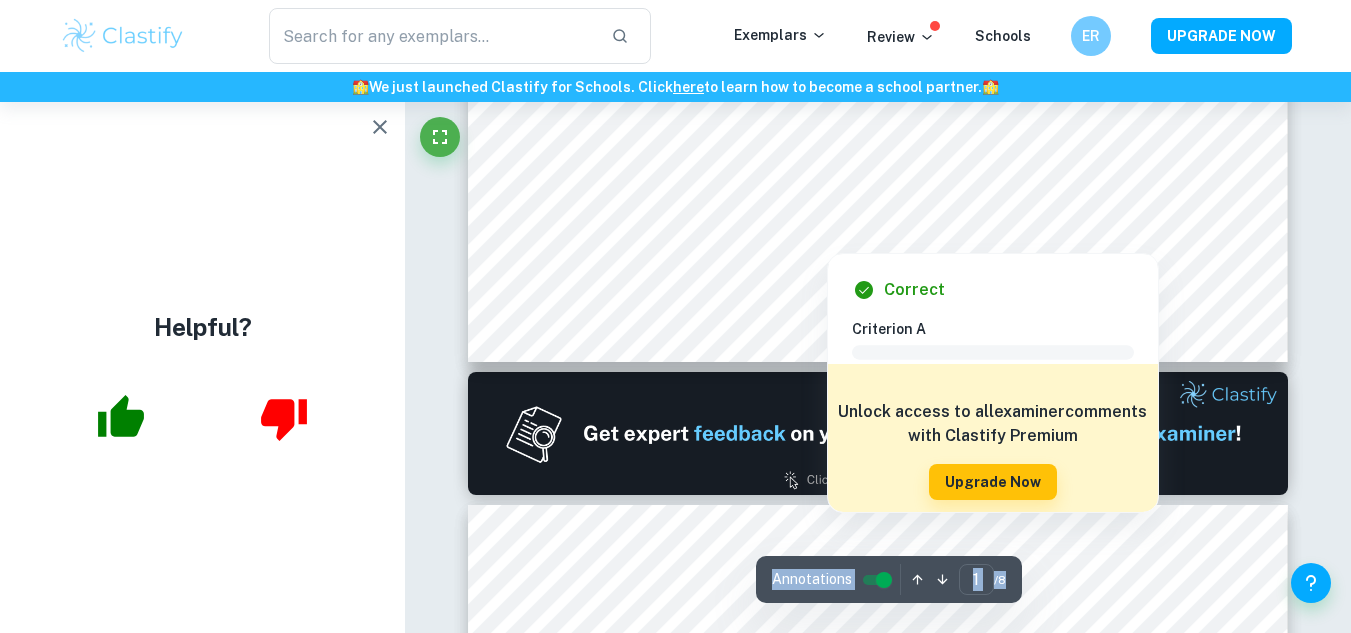 click 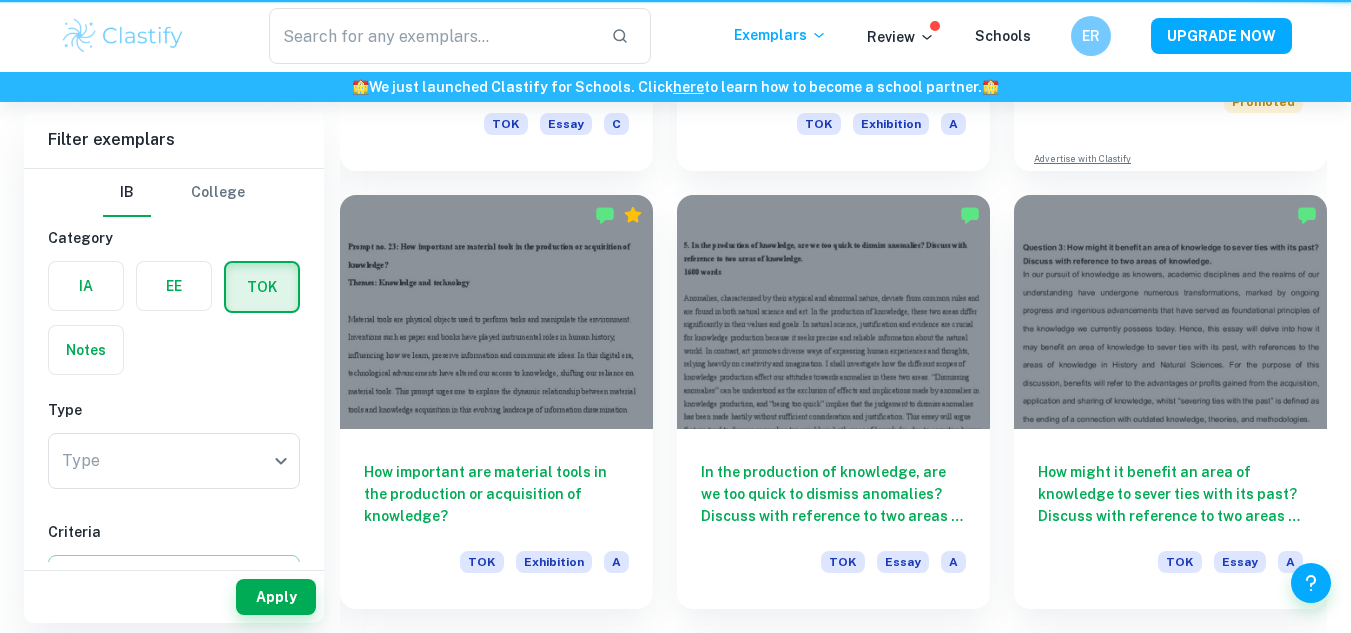 scroll, scrollTop: 833, scrollLeft: 0, axis: vertical 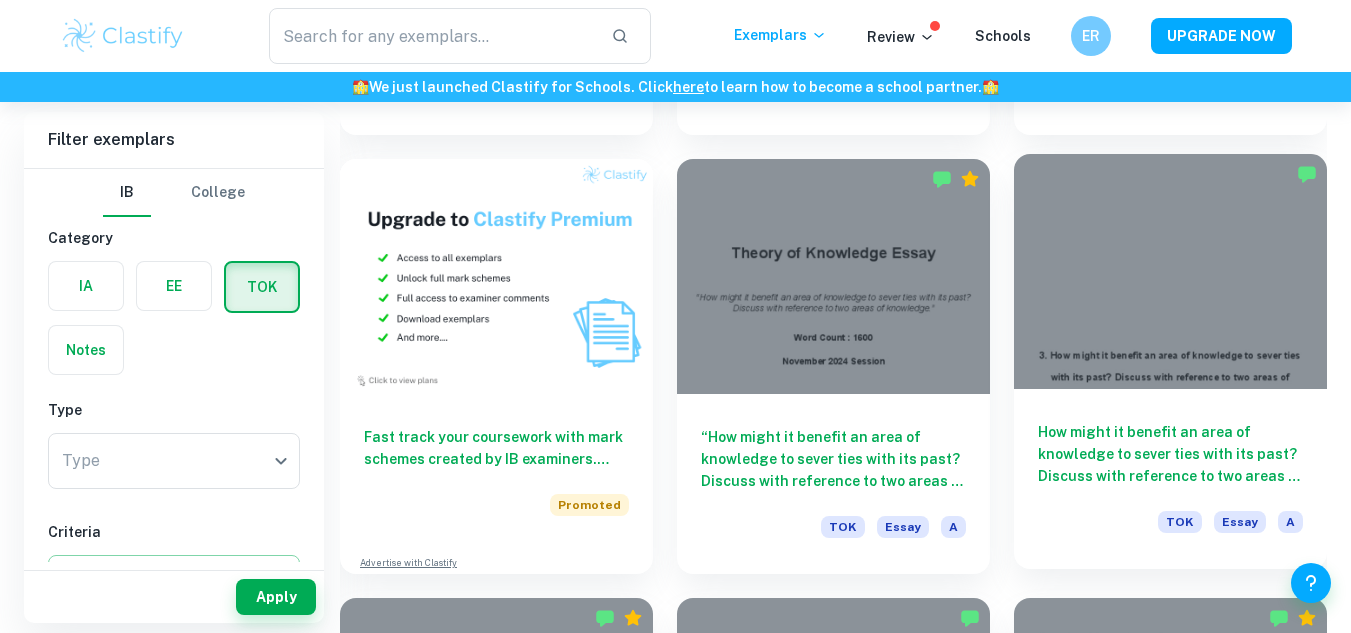 click at bounding box center (1170, 271) 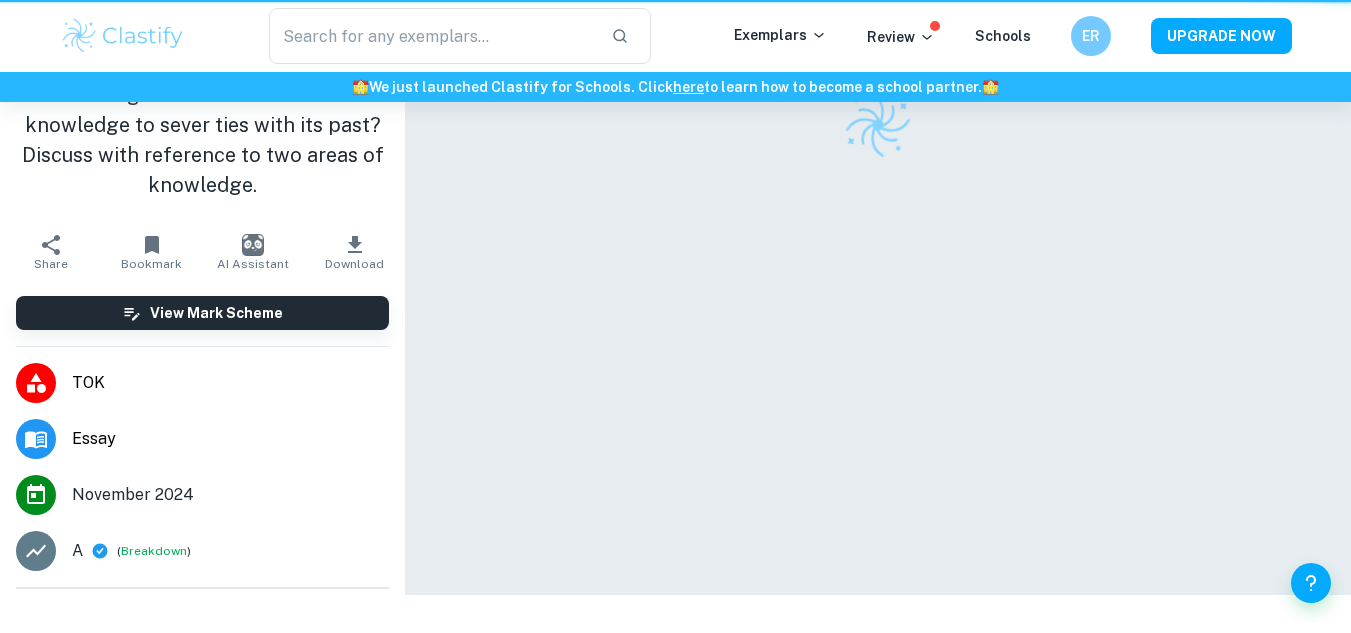scroll, scrollTop: 0, scrollLeft: 0, axis: both 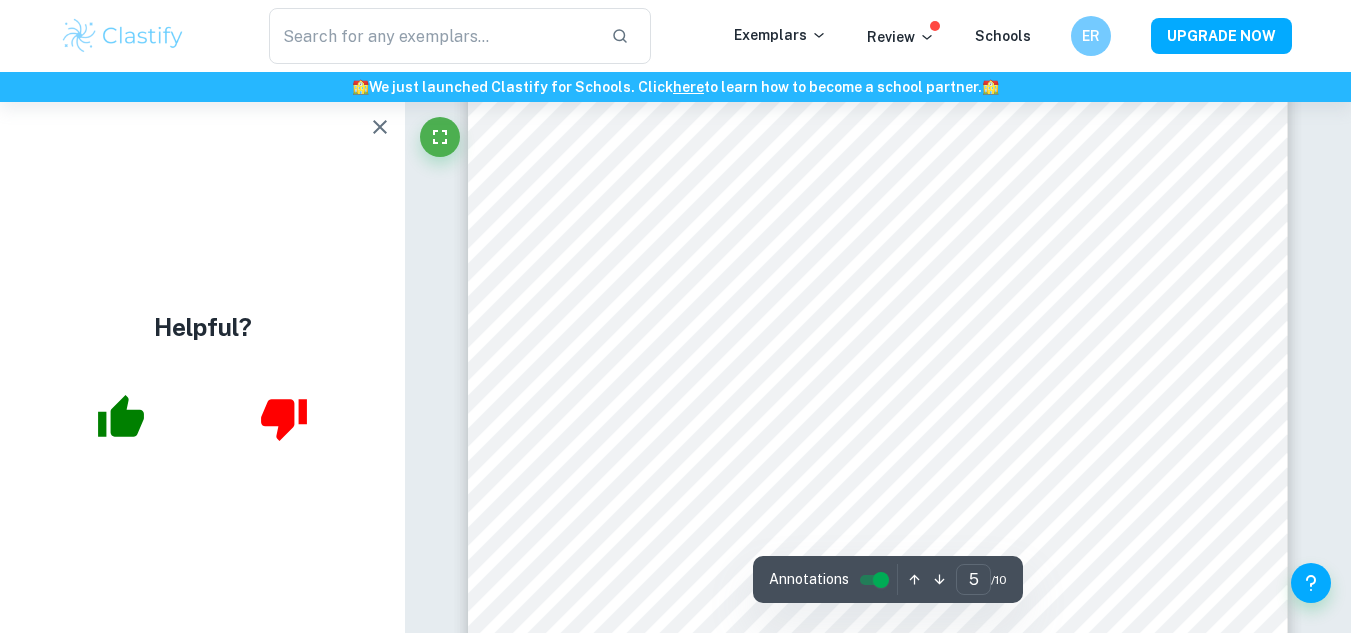 type on "2" 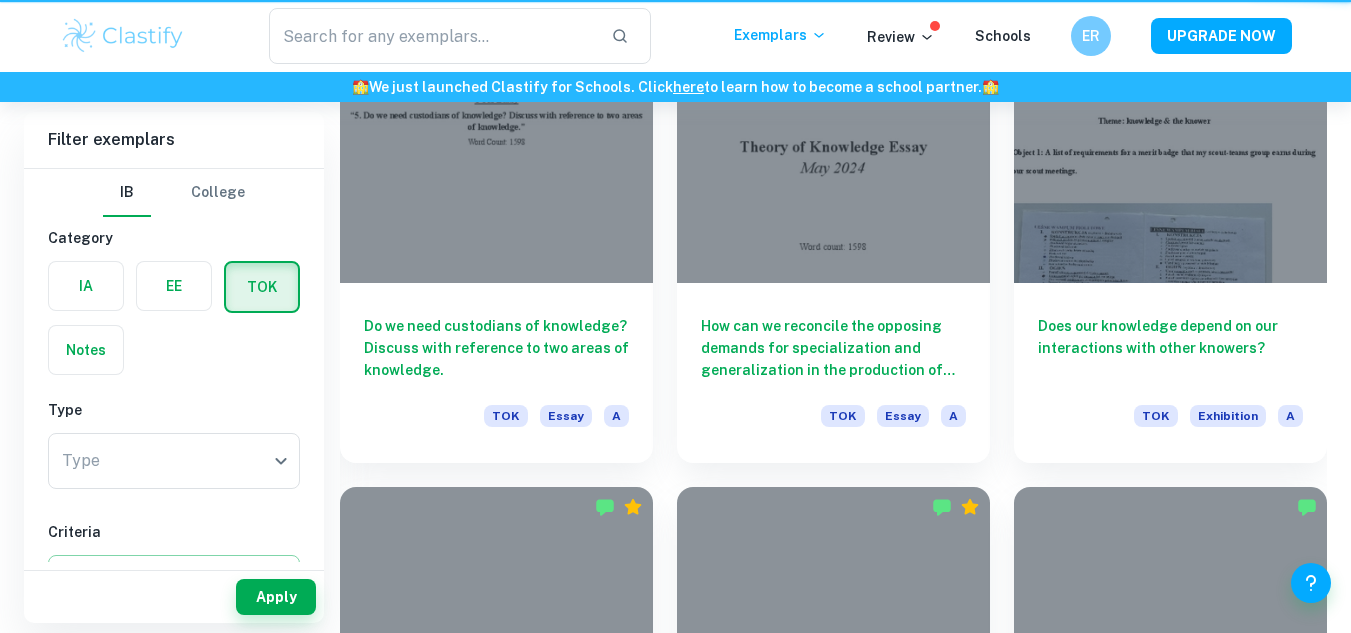 scroll, scrollTop: 1294, scrollLeft: 0, axis: vertical 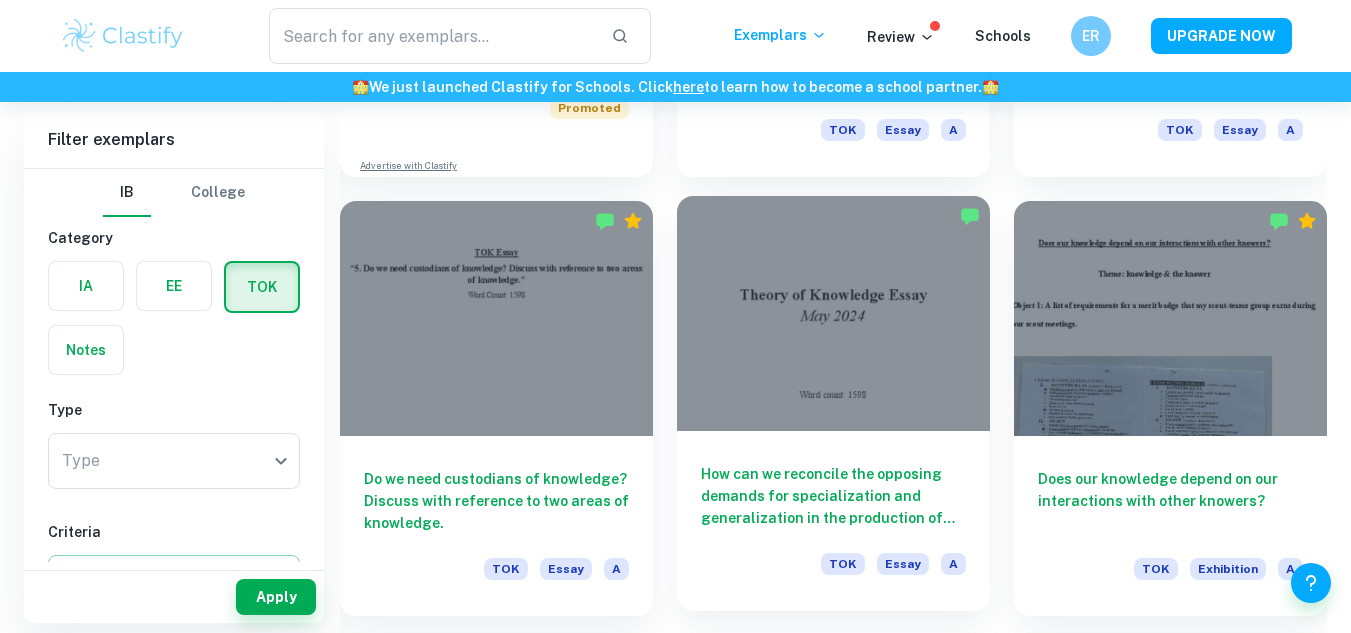 click at bounding box center [833, 313] 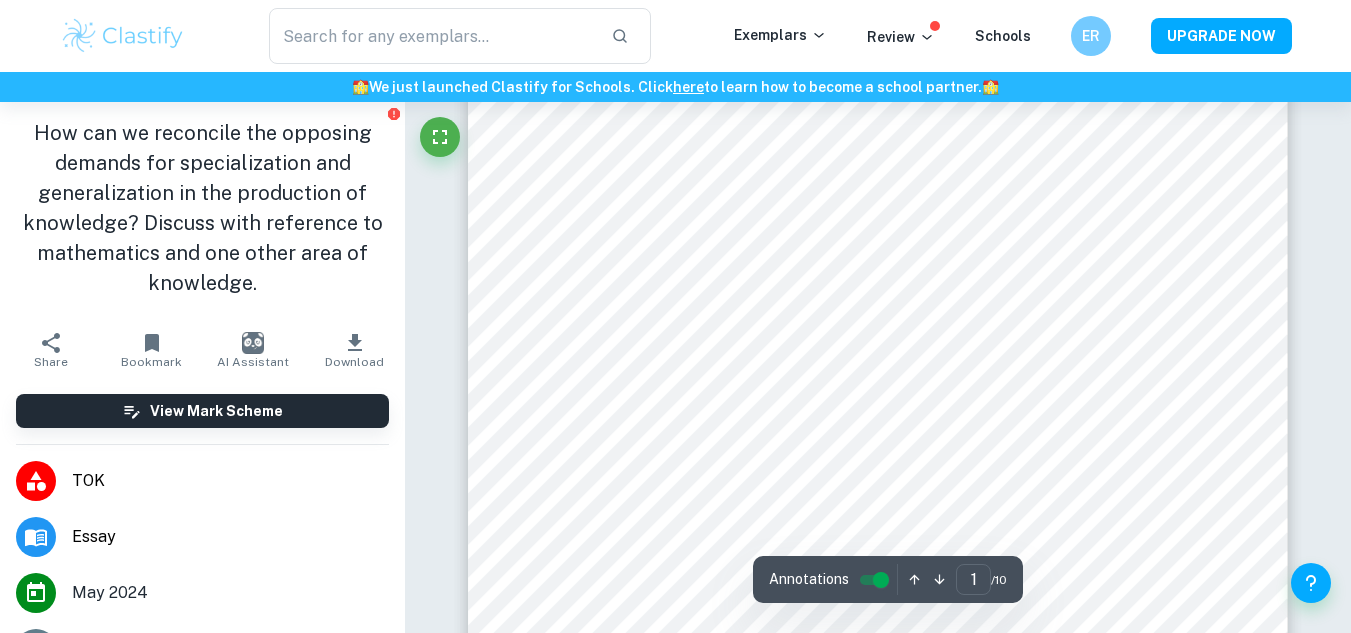 scroll, scrollTop: 1290, scrollLeft: 0, axis: vertical 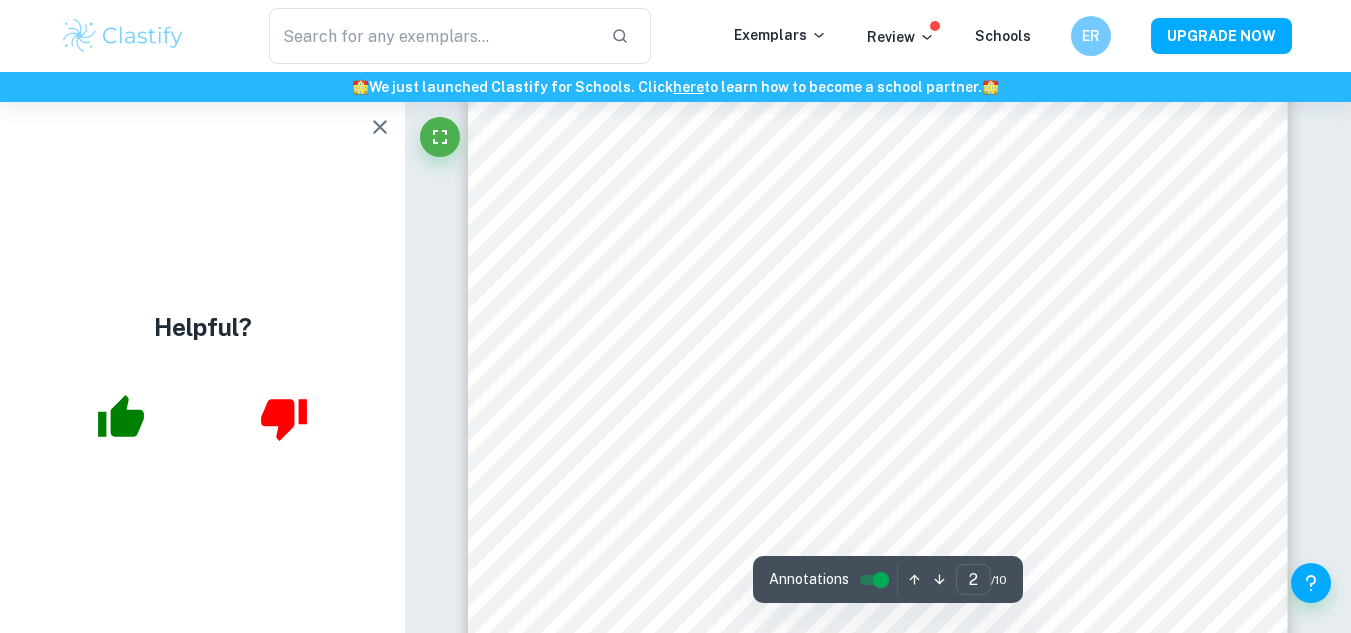 type on "1" 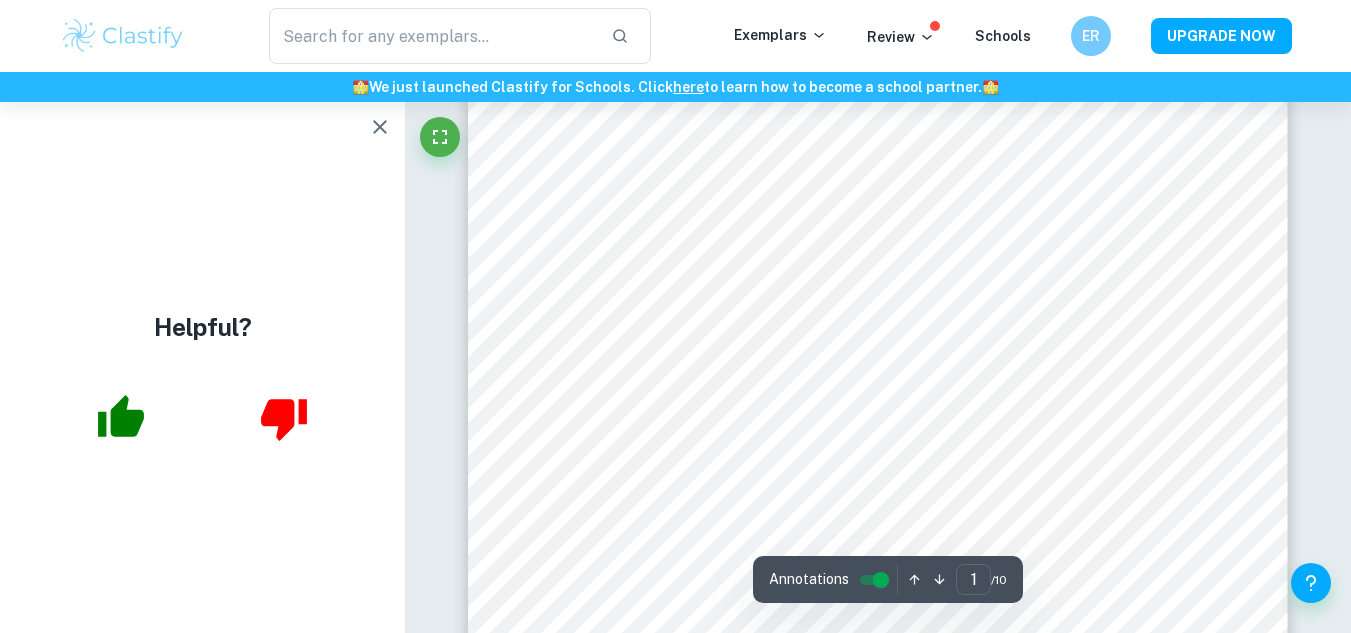 scroll, scrollTop: 0, scrollLeft: 0, axis: both 